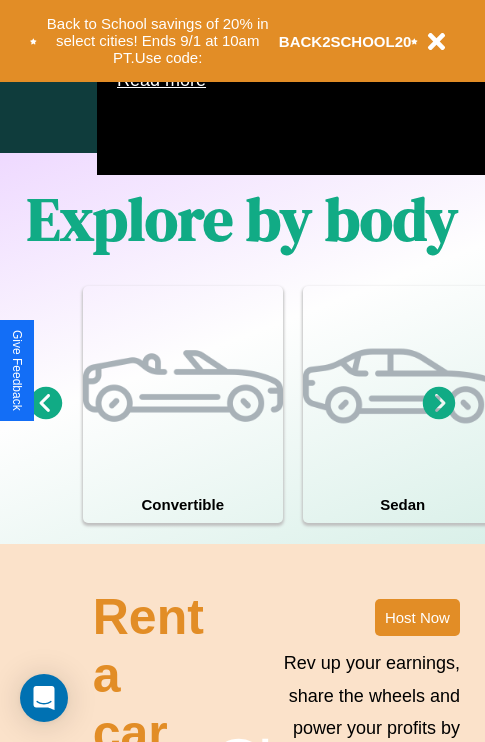 scroll, scrollTop: 1285, scrollLeft: 0, axis: vertical 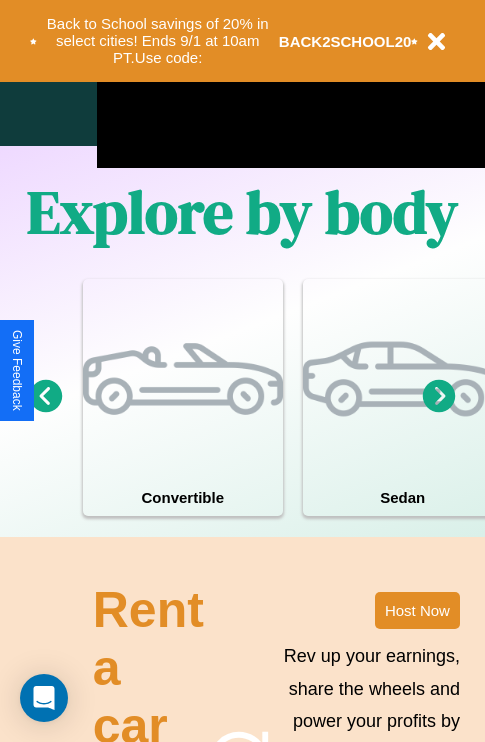 click 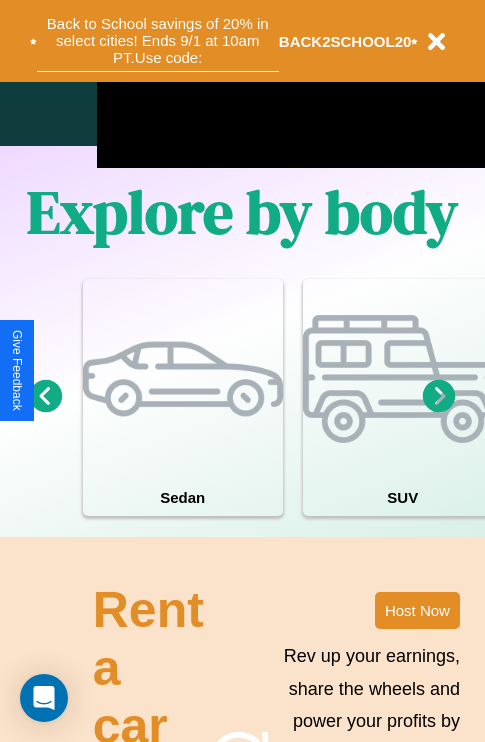 click on "Back to School savings of 20% in select cities! Ends 9/1 at 10am PT.  Use code:" at bounding box center [158, 41] 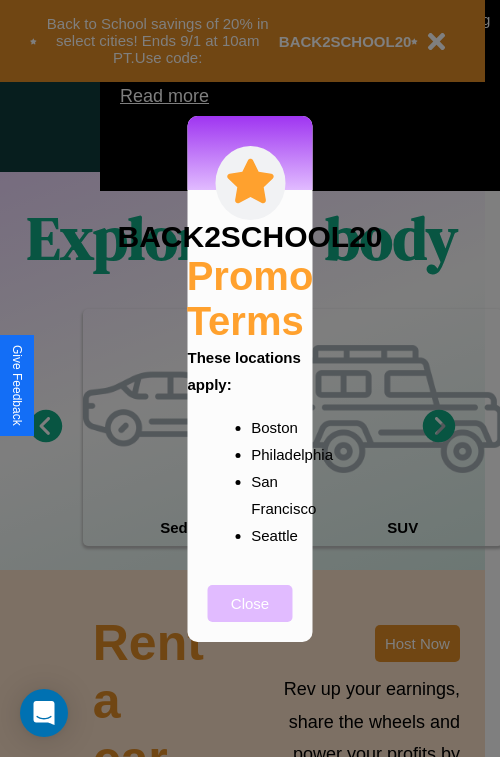 click on "Close" at bounding box center (250, 603) 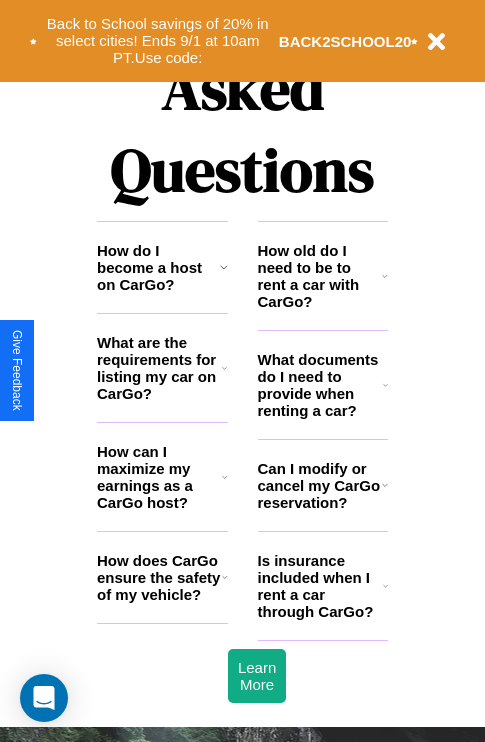 scroll, scrollTop: 2423, scrollLeft: 0, axis: vertical 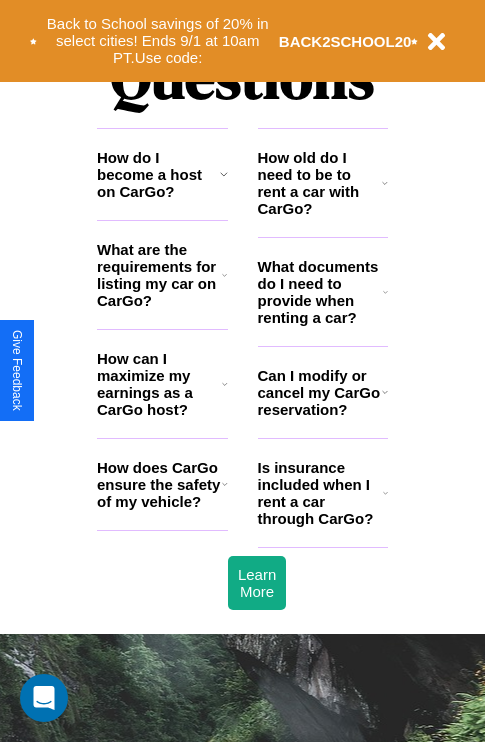 click on "How does CarGo ensure the safety of my vehicle?" at bounding box center [159, 484] 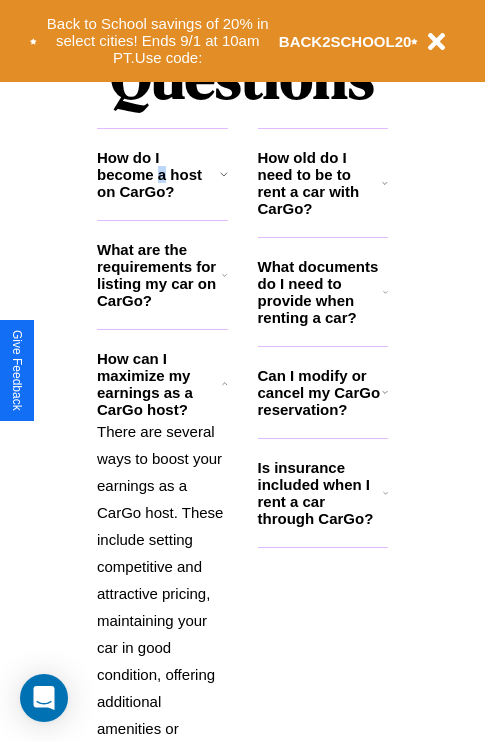 click on "How do I become a host on CarGo?" at bounding box center [158, 174] 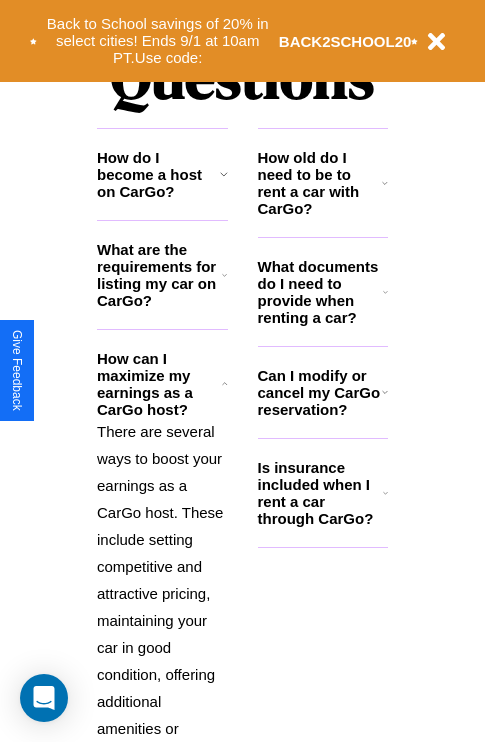 click 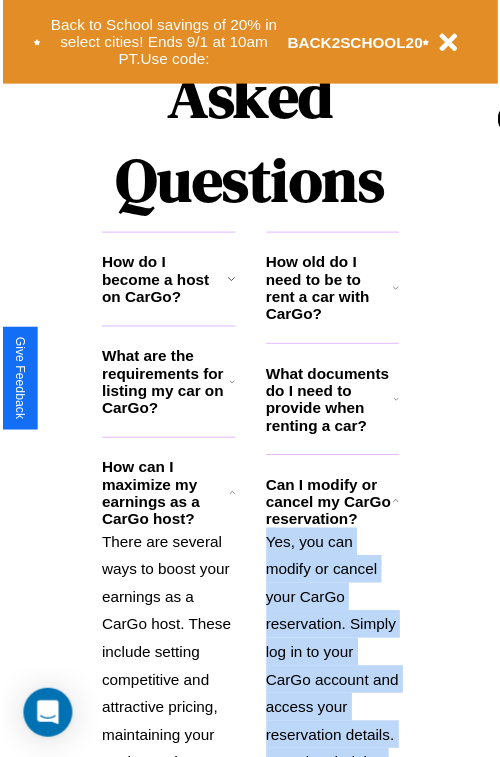 scroll, scrollTop: 0, scrollLeft: 0, axis: both 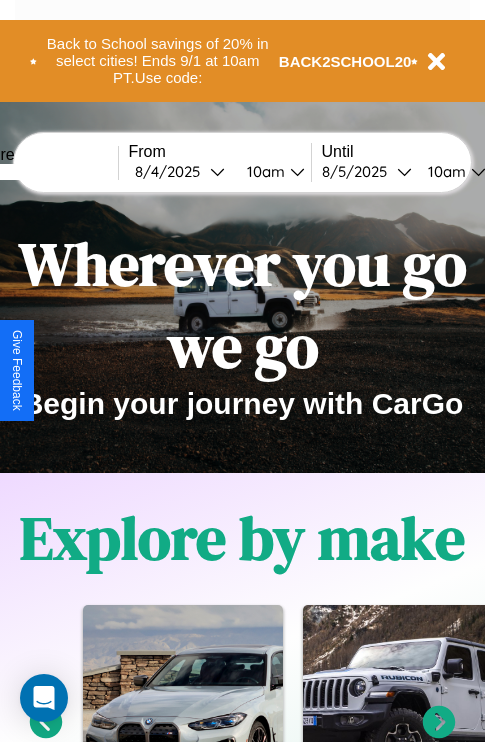 click at bounding box center [43, 172] 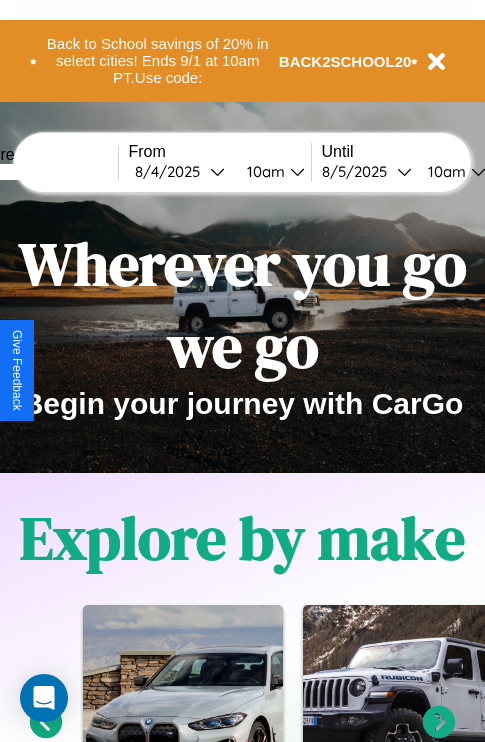 type on "*****" 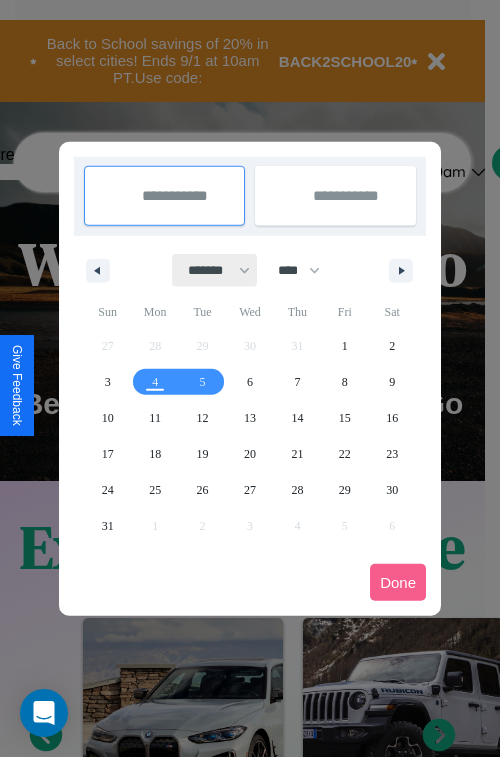 click on "******* ******** ***** ***** *** **** **** ****** ********* ******* ******** ********" at bounding box center (215, 270) 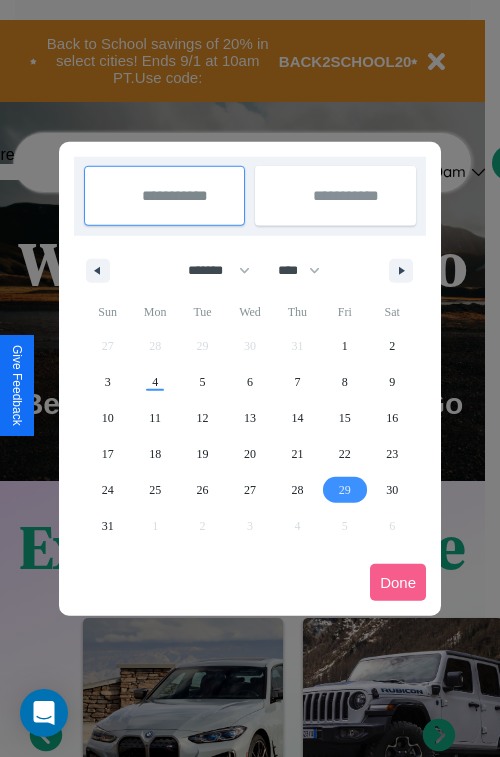 click on "29" at bounding box center [345, 490] 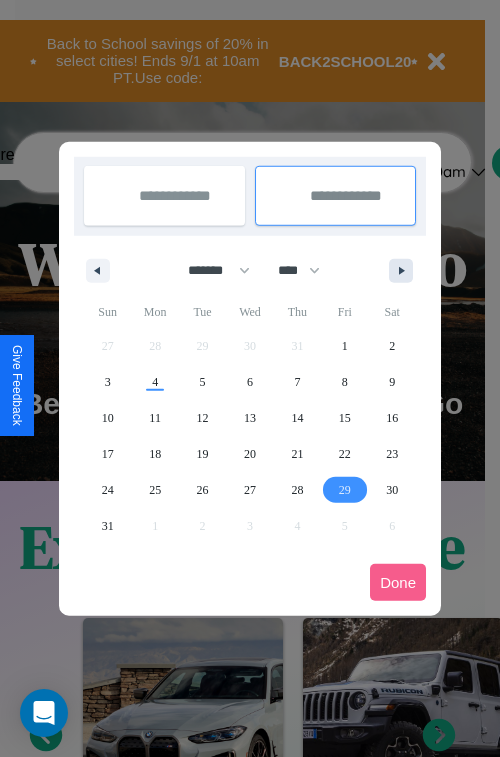 click at bounding box center [405, 271] 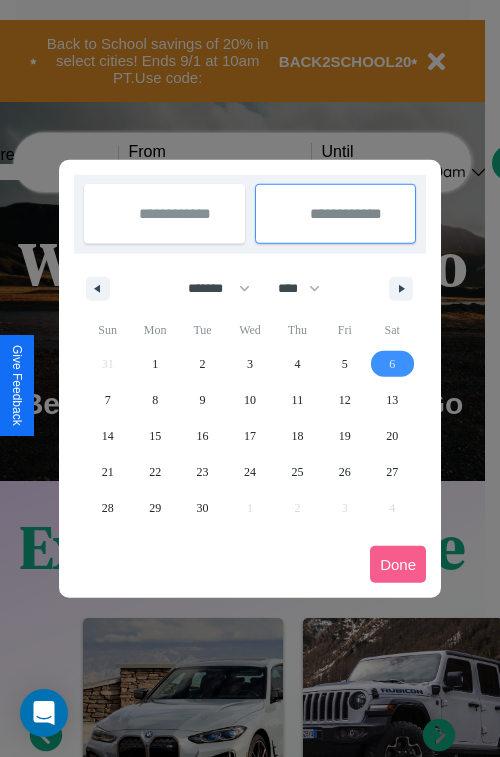 click on "6" at bounding box center [392, 364] 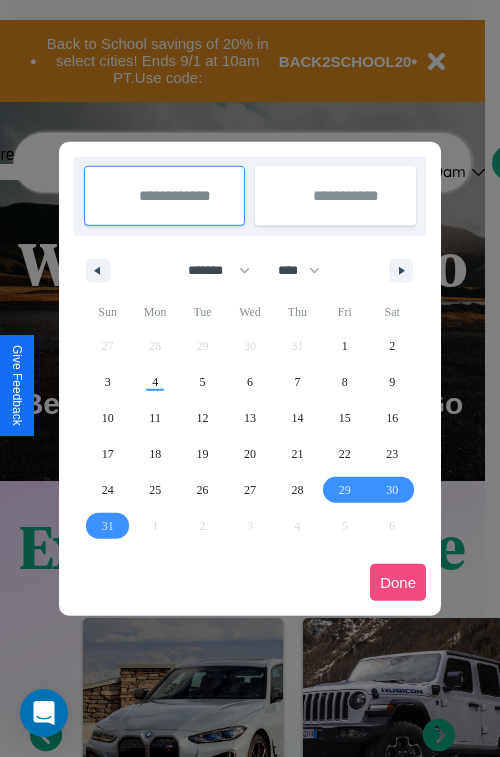 click on "Done" at bounding box center (398, 582) 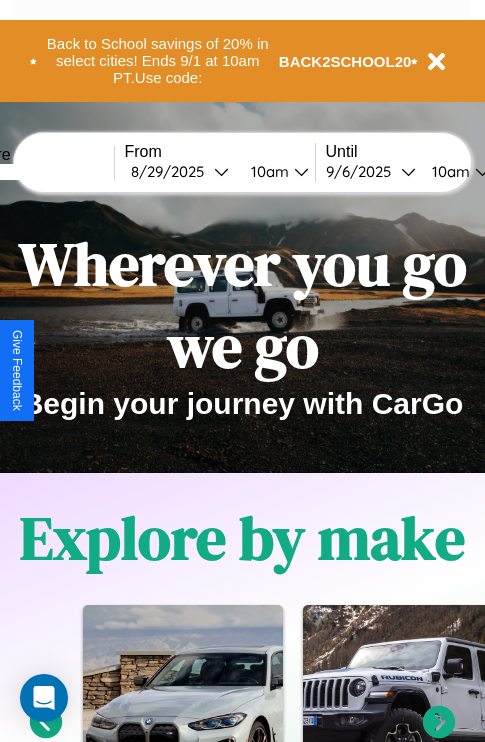 click on "10am" at bounding box center (267, 171) 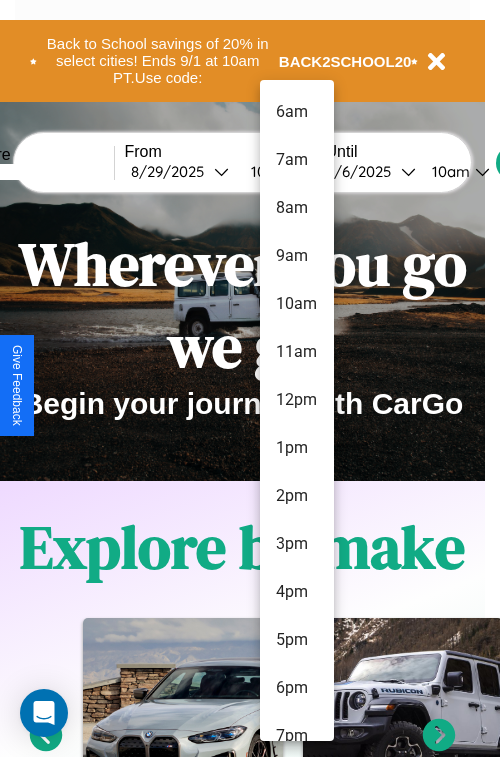 scroll, scrollTop: 211, scrollLeft: 0, axis: vertical 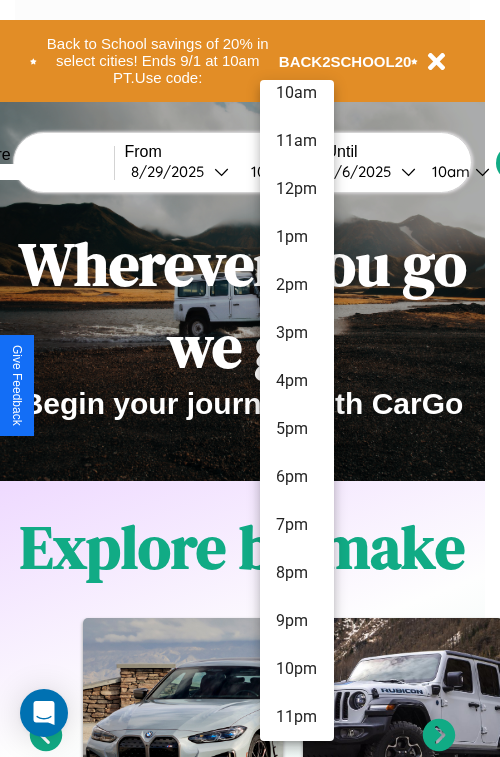 click on "11pm" at bounding box center [297, 717] 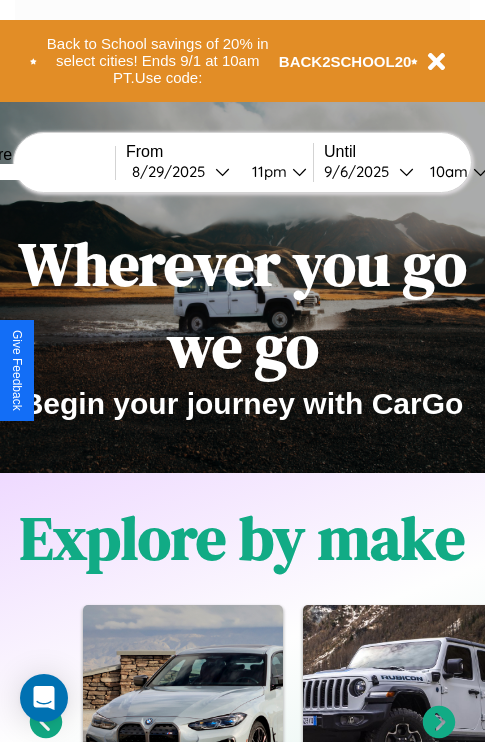 click on "10am" at bounding box center [446, 171] 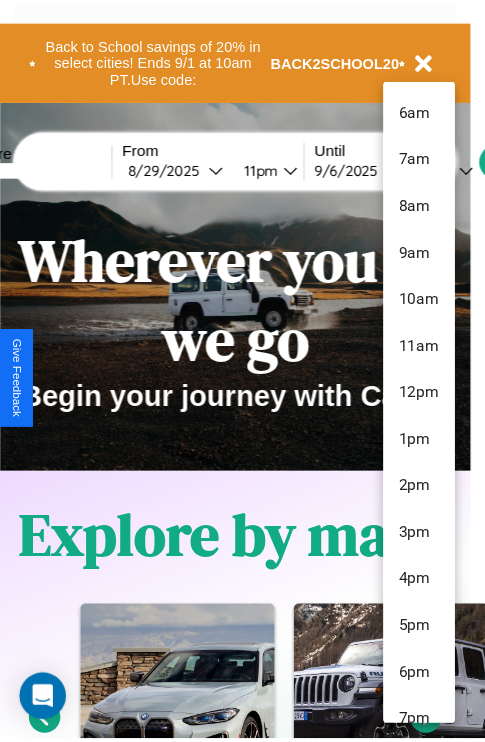 scroll, scrollTop: 67, scrollLeft: 0, axis: vertical 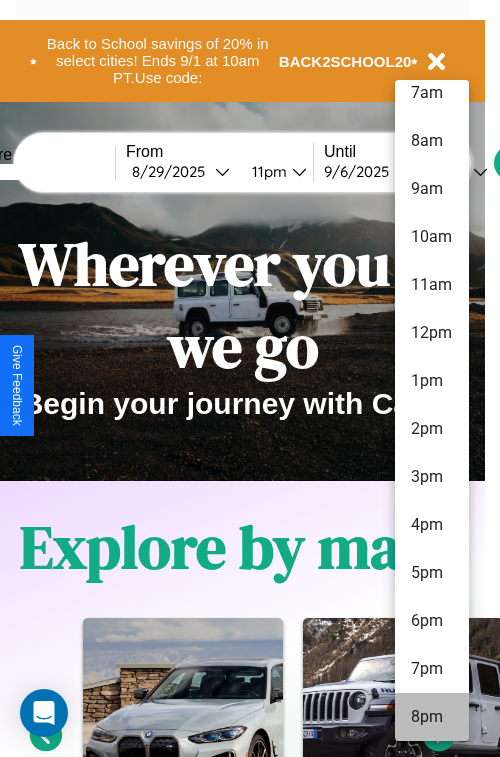 click on "8pm" at bounding box center [432, 717] 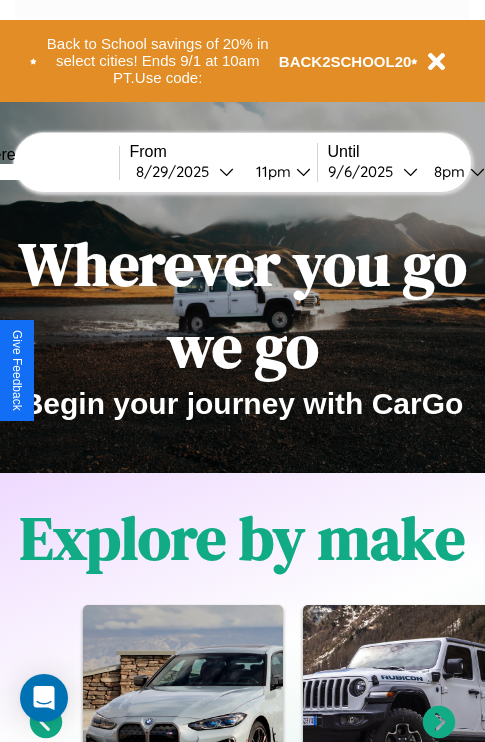 scroll, scrollTop: 0, scrollLeft: 68, axis: horizontal 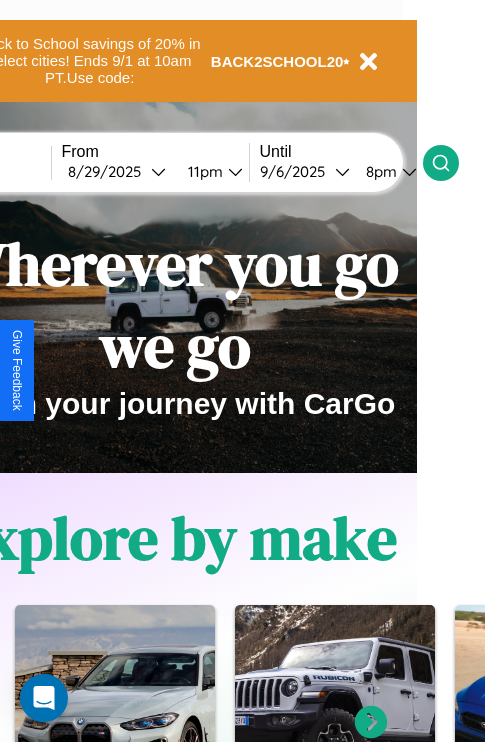 click 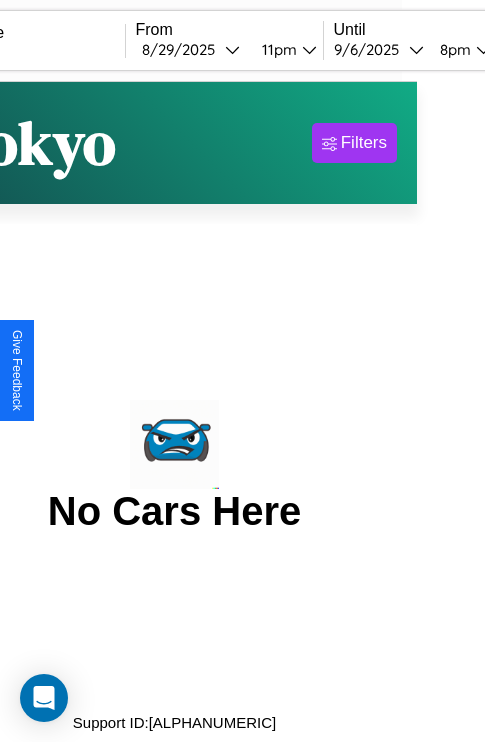 scroll, scrollTop: 0, scrollLeft: 0, axis: both 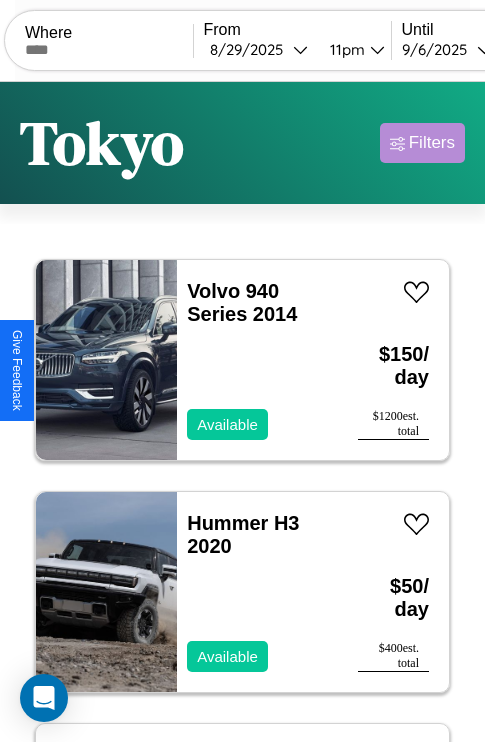 click on "Filters" at bounding box center (432, 143) 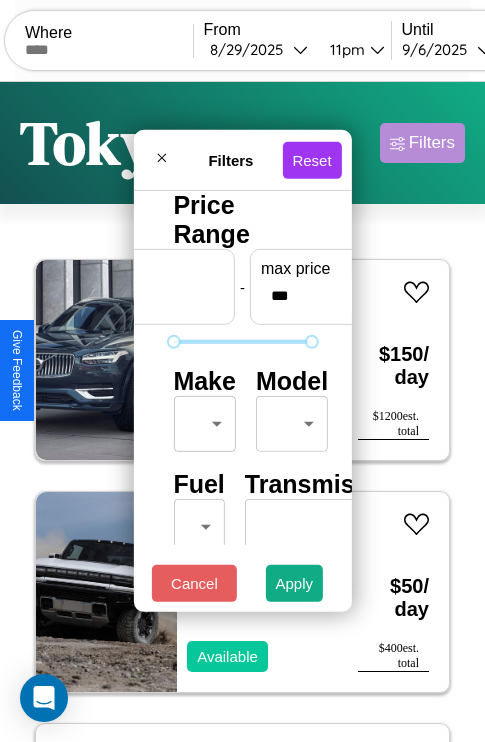 scroll, scrollTop: 162, scrollLeft: 0, axis: vertical 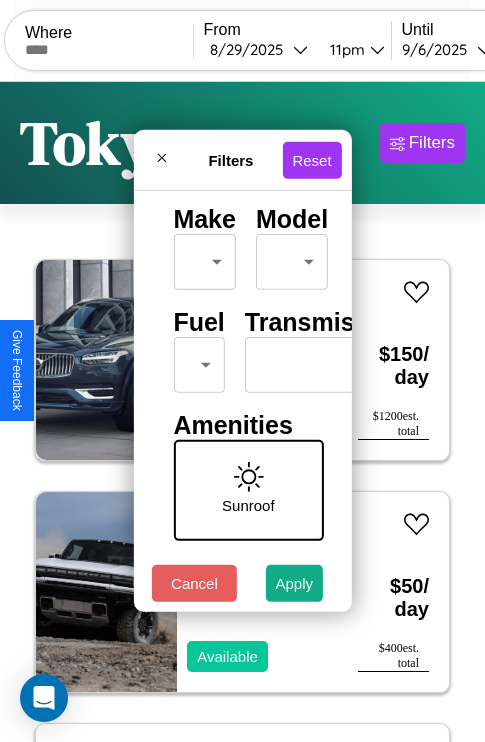 click on "CarGo Where From 8 / 29 / 2025 11pm Until 9 / 6 / 2025 8pm Become a Host Login Sign Up Tokyo Filters 28  cars in this area These cars can be picked up in this city. Volvo   940 Series   2014 Available $ 150  / day $ 1200  est. total Hummer   H3   2020 Available $ 50  / day $ 400  est. total Chrysler   E-CLASS   2023 Unavailable $ 110  / day $ 880  est. total Chrysler   PT Cruiser   2014 Available $ 100  / day $ 800  est. total Fiat   Spider 2000   2021 Unavailable $ 180  / day $ 1440  est. total Hyundai   Santa Fe XL   2021 Available $ 110  / day $ 880  est. total Infiniti   FX50   2024 Unavailable $ 190  / day $ 1520  est. total Honda   TRX300   2022 Available $ 70  / day $ 560  est. total Bentley   Mulsanne   2014 Available $ 110  / day $ 880  est. total Ferrari   488 Pista Spider   2023 Available $ 80  / day $ 640  est. total Lincoln   Zephyr   2018 Available $ 100  / day $ 800  est. total Mazda   MX-30   2016 Available $ 30  / day $ 240  est. total Lamborghini   Huracan   2023 Unavailable $ 170  / day $" at bounding box center [242, 412] 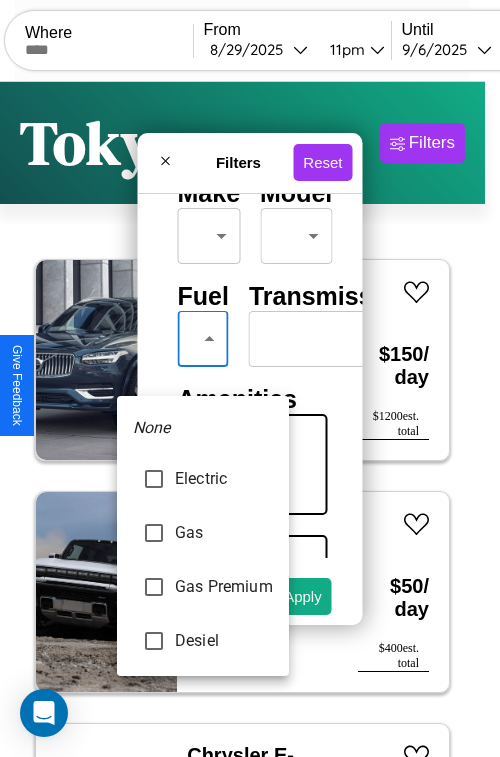 type on "***" 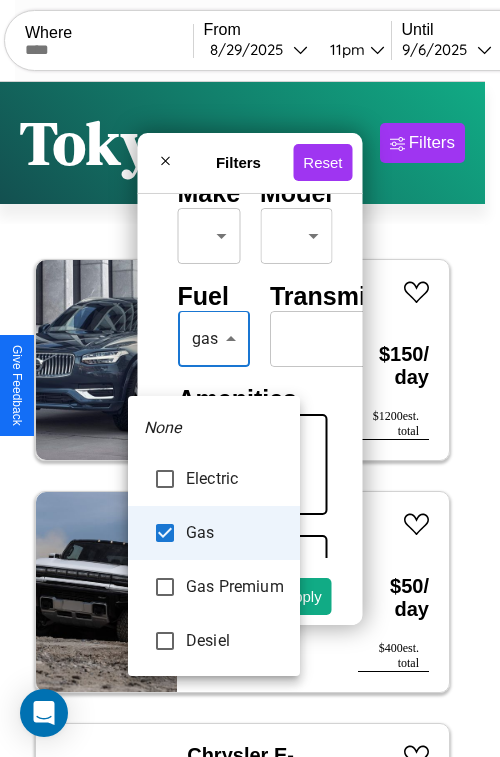 click at bounding box center (250, 378) 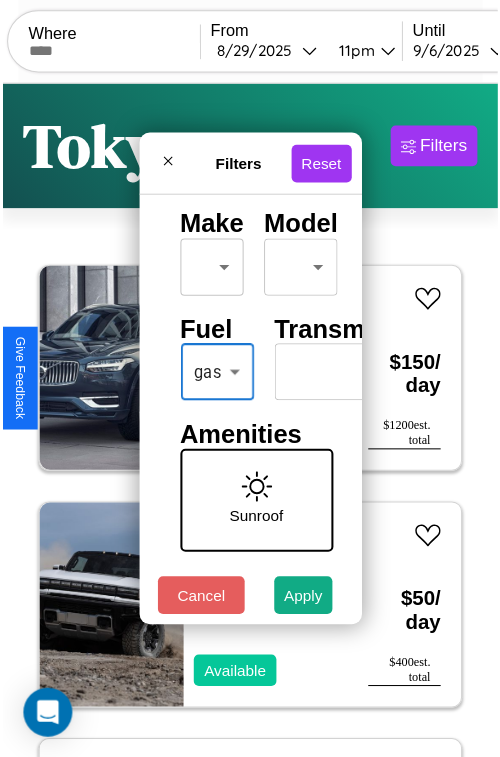 scroll, scrollTop: 59, scrollLeft: 0, axis: vertical 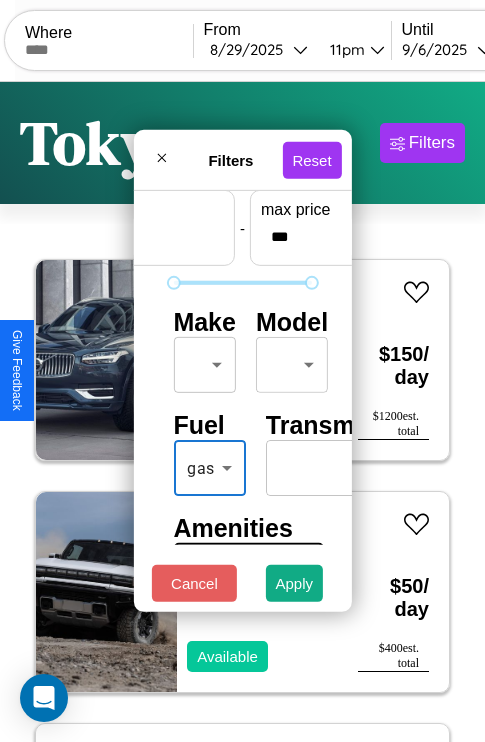 click on "CarGo Where From 8 / 29 / 2025 11pm Until 9 / 6 / 2025 8pm Become a Host Login Sign Up Tokyo Filters 28  cars in this area These cars can be picked up in this city. Volvo   940 Series   2014 Available $ 150  / day $ 1200  est. total Hummer   H3   2020 Available $ 50  / day $ 400  est. total Chrysler   E-CLASS   2023 Unavailable $ 110  / day $ 880  est. total Chrysler   PT Cruiser   2014 Available $ 100  / day $ 800  est. total Fiat   Spider 2000   2021 Unavailable $ 180  / day $ 1440  est. total Hyundai   Santa Fe XL   2021 Available $ 110  / day $ 880  est. total Infiniti   FX50   2024 Unavailable $ 190  / day $ 1520  est. total Honda   TRX300   2022 Available $ 70  / day $ 560  est. total Bentley   Mulsanne   2014 Available $ 110  / day $ 880  est. total Ferrari   488 Pista Spider   2023 Available $ 80  / day $ 640  est. total Lincoln   Zephyr   2018 Available $ 100  / day $ 800  est. total Mazda   MX-30   2016 Available $ 30  / day $ 240  est. total Lamborghini   Huracan   2023 Unavailable $ 170  / day $" at bounding box center [242, 412] 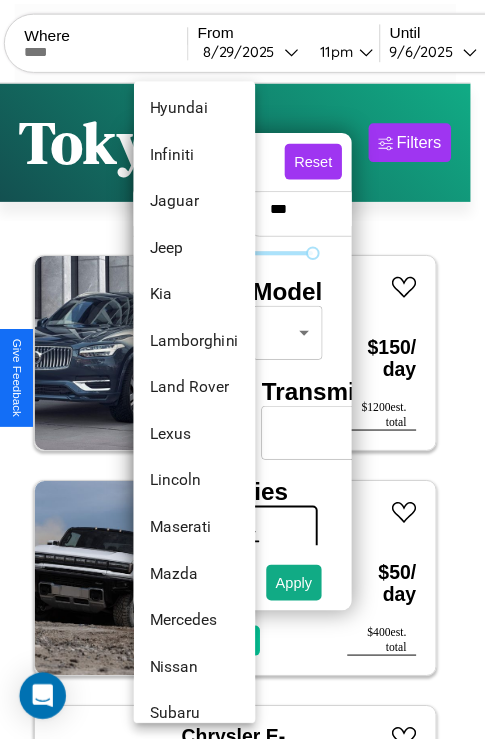 scroll, scrollTop: 902, scrollLeft: 0, axis: vertical 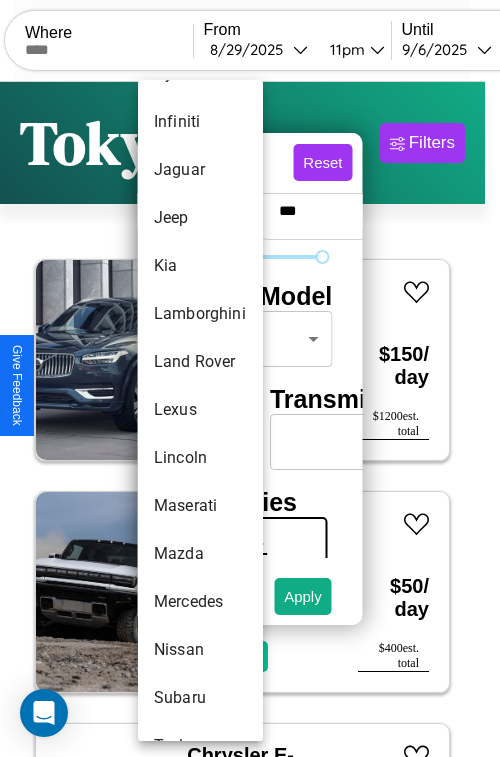 click on "Lexus" at bounding box center [200, 410] 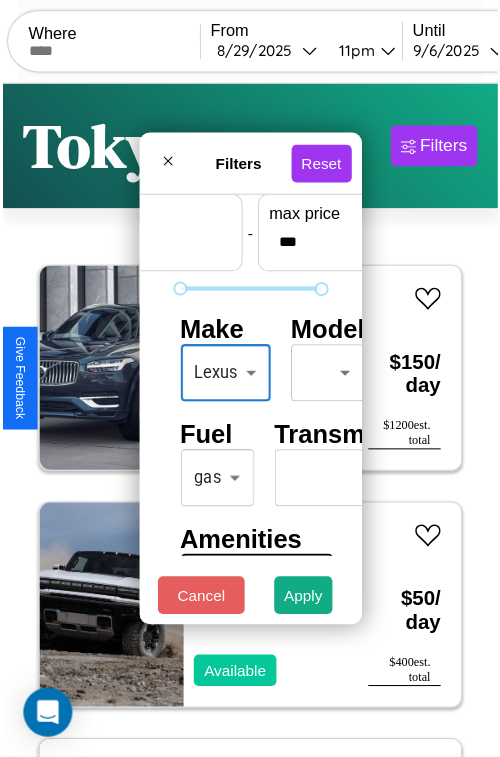 scroll, scrollTop: 59, scrollLeft: 11, axis: both 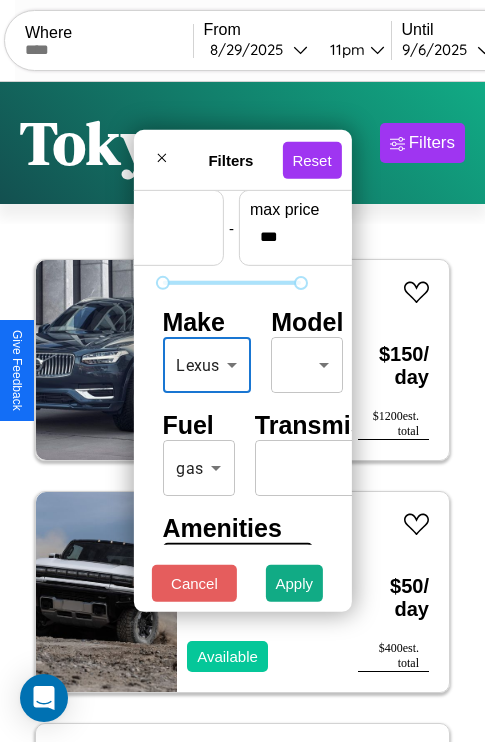 click on "CarGo Where From 8 / 29 / 2025 11pm Until 9 / 6 / 2025 8pm Become a Host Login Sign Up Tokyo Filters 28  cars in this area These cars can be picked up in this city. Volvo   940 Series   2014 Available $ 150  / day $ 1200  est. total Hummer   H3   2020 Available $ 50  / day $ 400  est. total Chrysler   E-CLASS   2023 Unavailable $ 110  / day $ 880  est. total Chrysler   PT Cruiser   2014 Available $ 100  / day $ 800  est. total Fiat   Spider 2000   2021 Unavailable $ 180  / day $ 1440  est. total Hyundai   Santa Fe XL   2021 Available $ 110  / day $ 880  est. total Infiniti   FX50   2024 Unavailable $ 190  / day $ 1520  est. total Honda   TRX300   2022 Available $ 70  / day $ 560  est. total Bentley   Mulsanne   2014 Available $ 110  / day $ 880  est. total Ferrari   488 Pista Spider   2023 Available $ 80  / day $ 640  est. total Lincoln   Zephyr   2018 Available $ 100  / day $ 800  est. total Mazda   MX-30   2016 Available $ 30  / day $ 240  est. total Lamborghini   Huracan   2023 Unavailable $ 170  / day $" at bounding box center (242, 412) 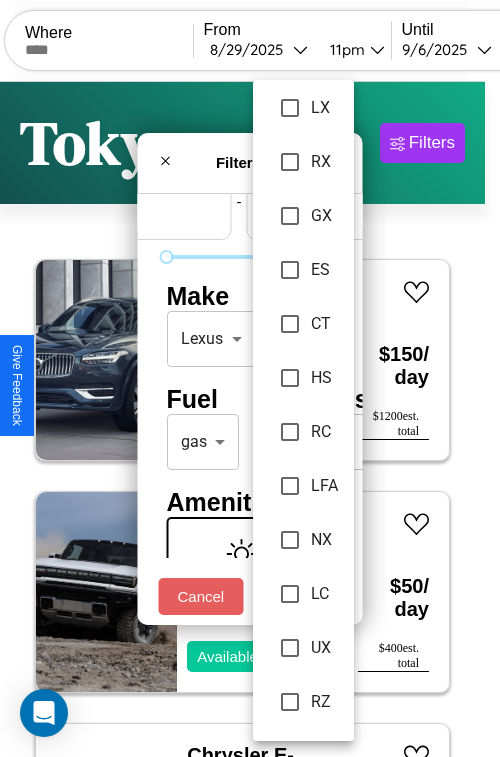 scroll, scrollTop: 321, scrollLeft: 0, axis: vertical 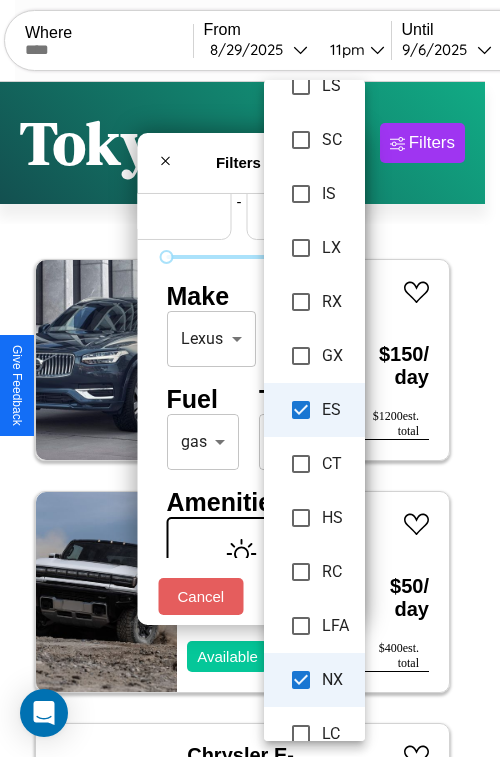 type on "********" 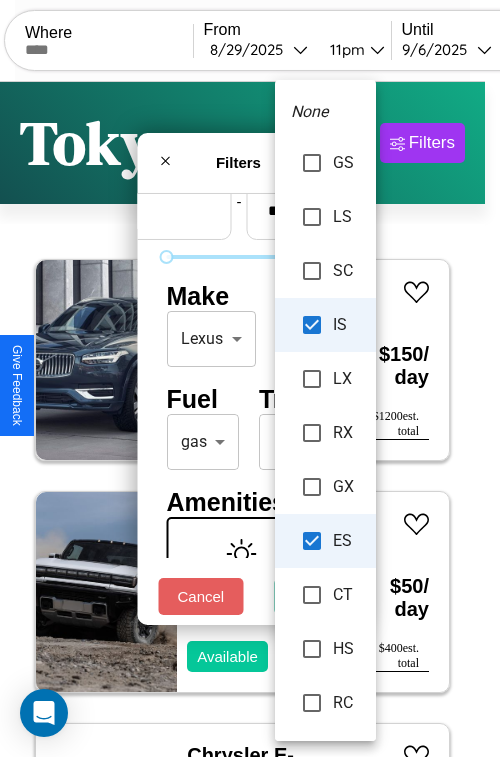 click at bounding box center [250, 378] 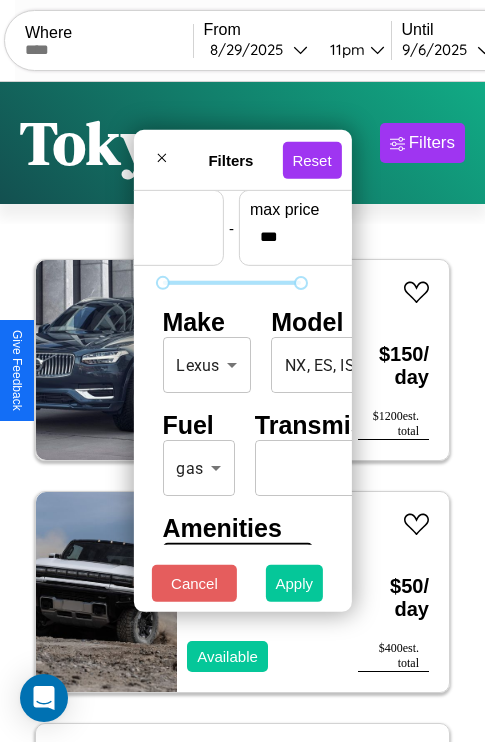 click on "Apply" at bounding box center (295, 583) 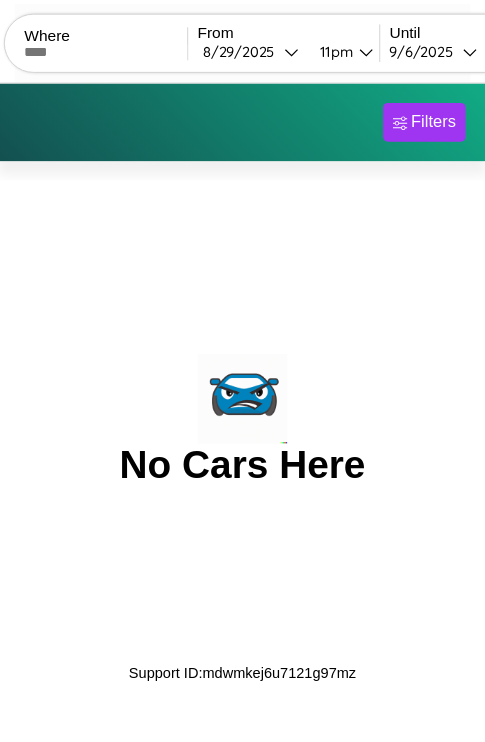 scroll, scrollTop: 0, scrollLeft: 0, axis: both 